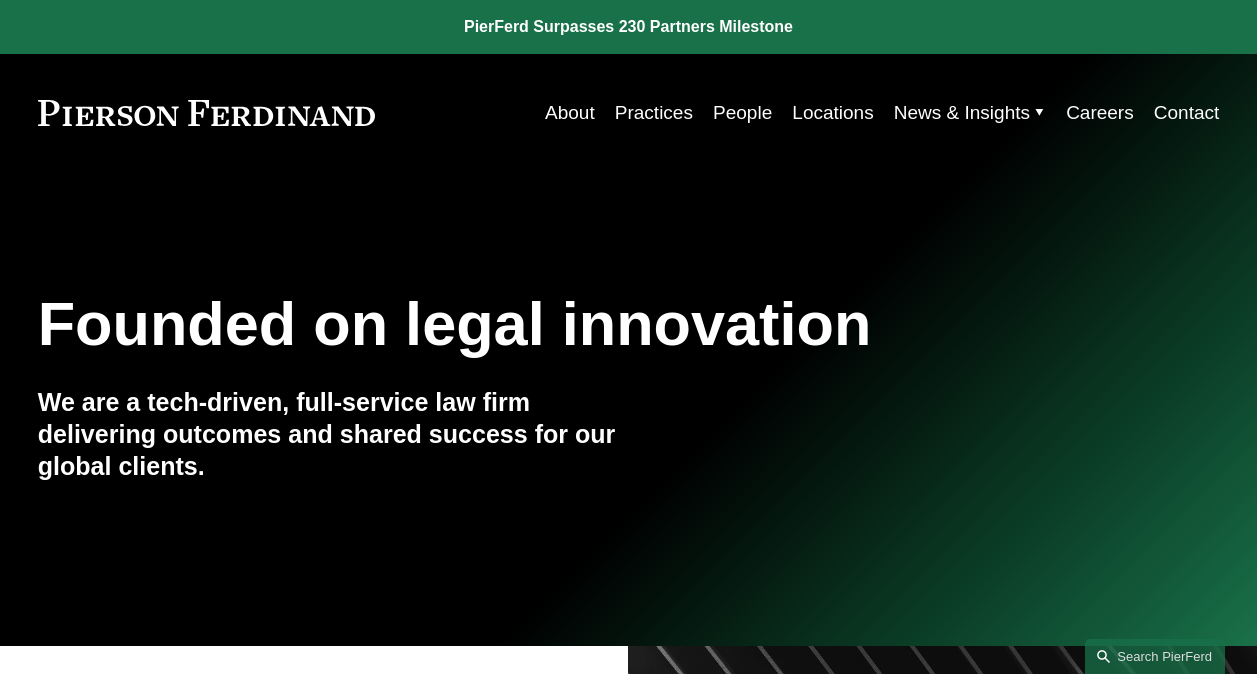 scroll, scrollTop: 0, scrollLeft: 0, axis: both 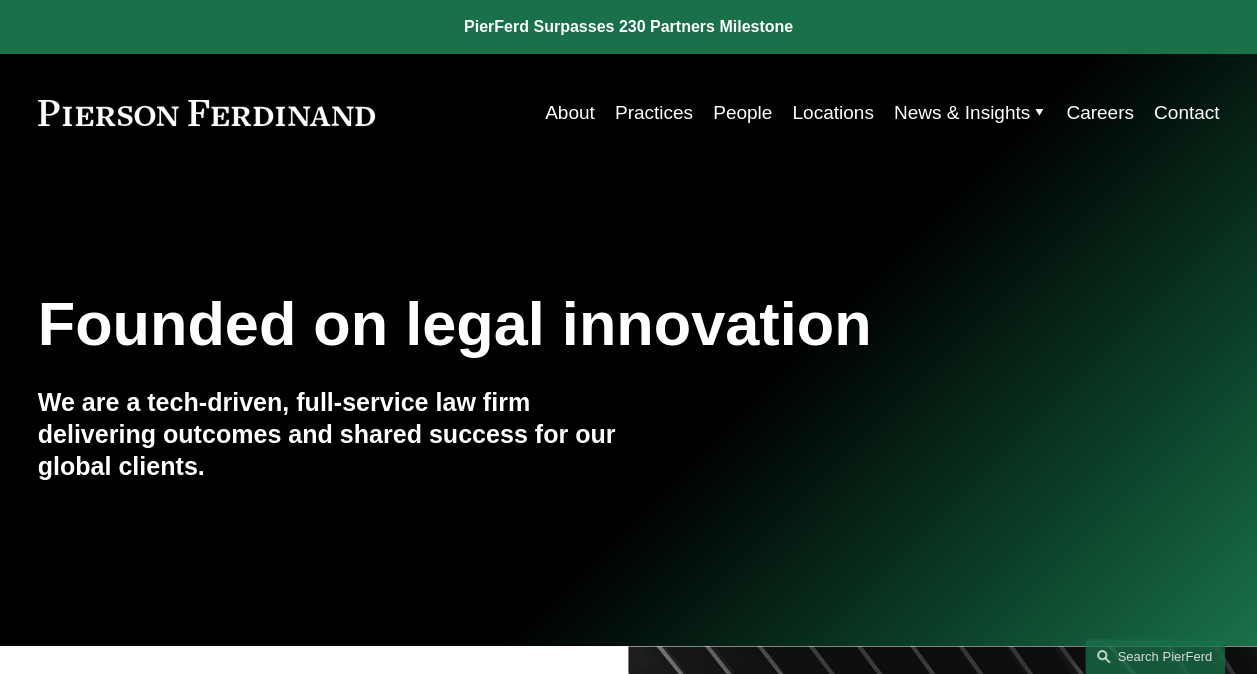 click on "Practices" at bounding box center (654, 113) 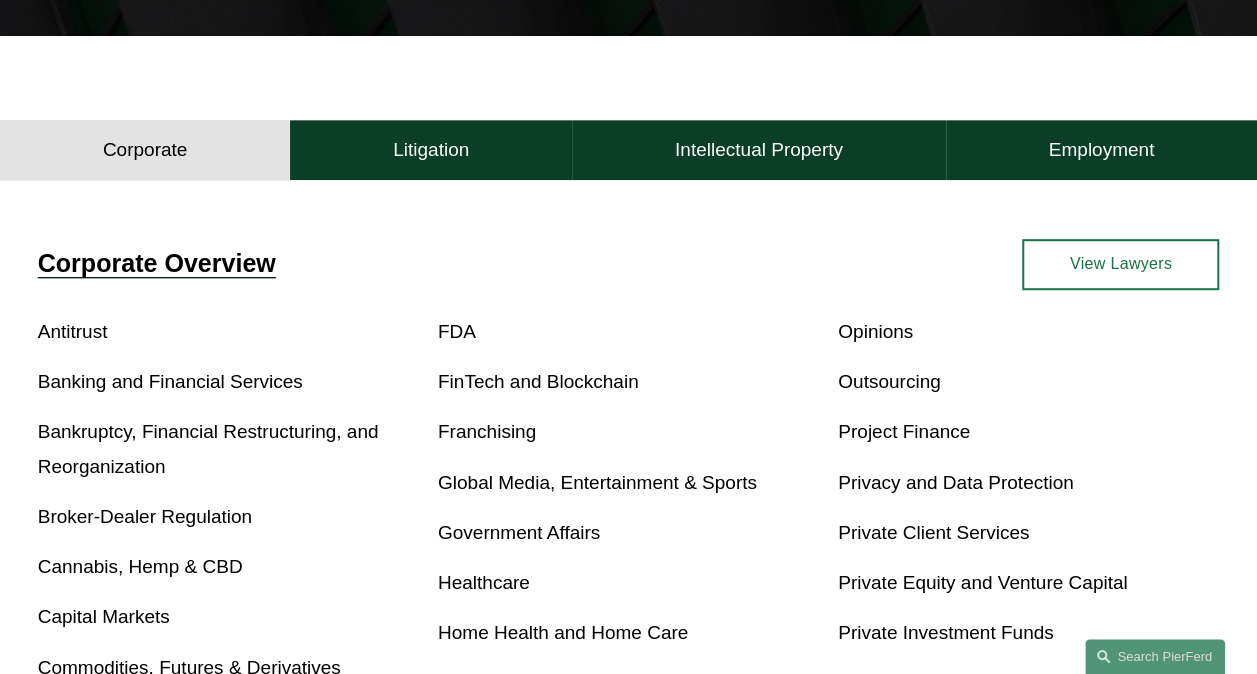 scroll, scrollTop: 500, scrollLeft: 0, axis: vertical 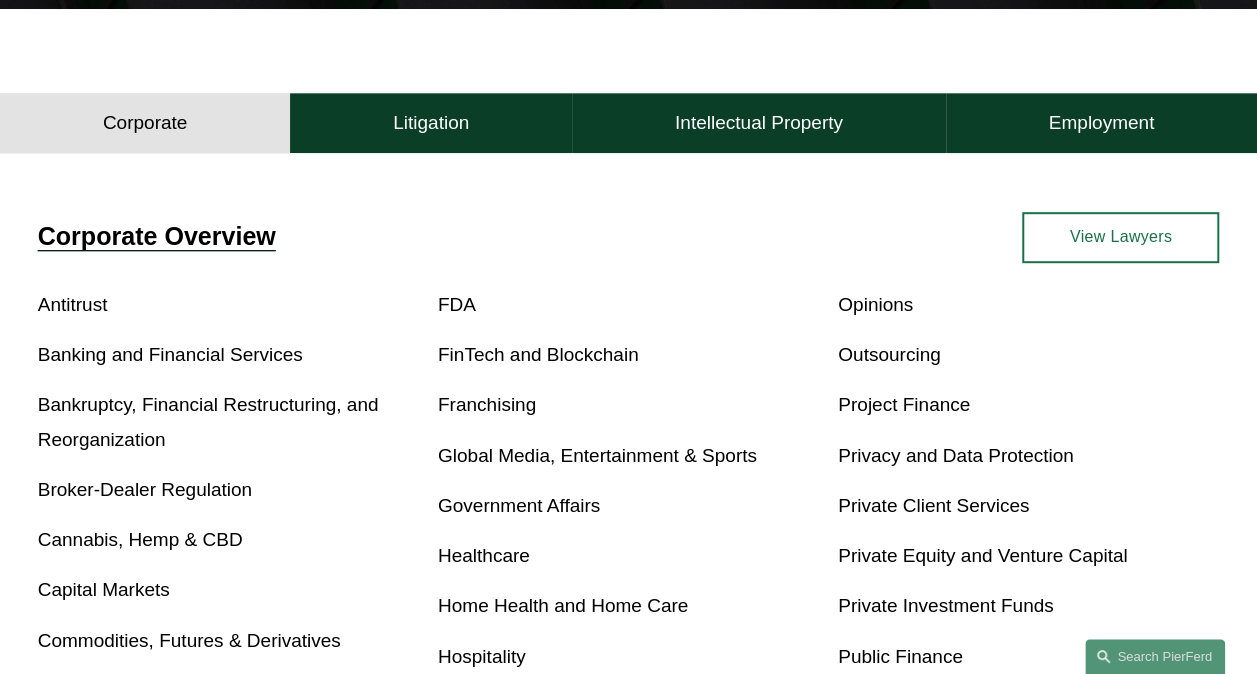 click on "Bankruptcy, Financial Restructuring, and Reorganization" at bounding box center [208, 421] 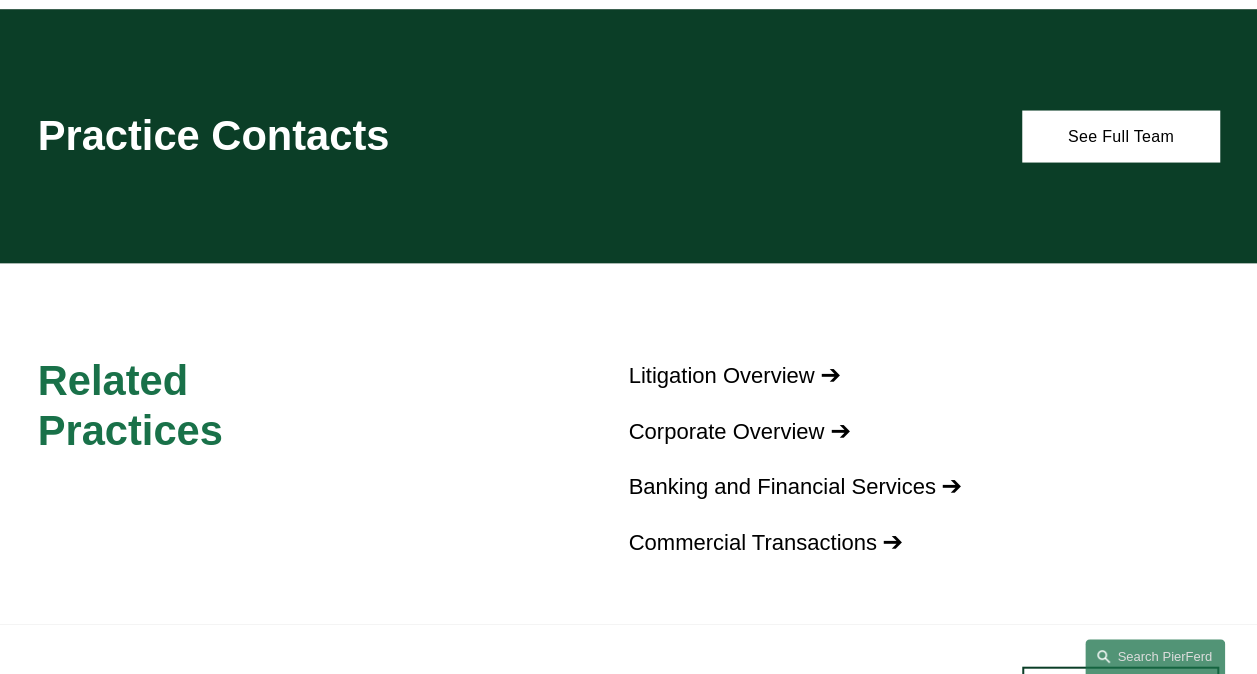 scroll, scrollTop: 2000, scrollLeft: 0, axis: vertical 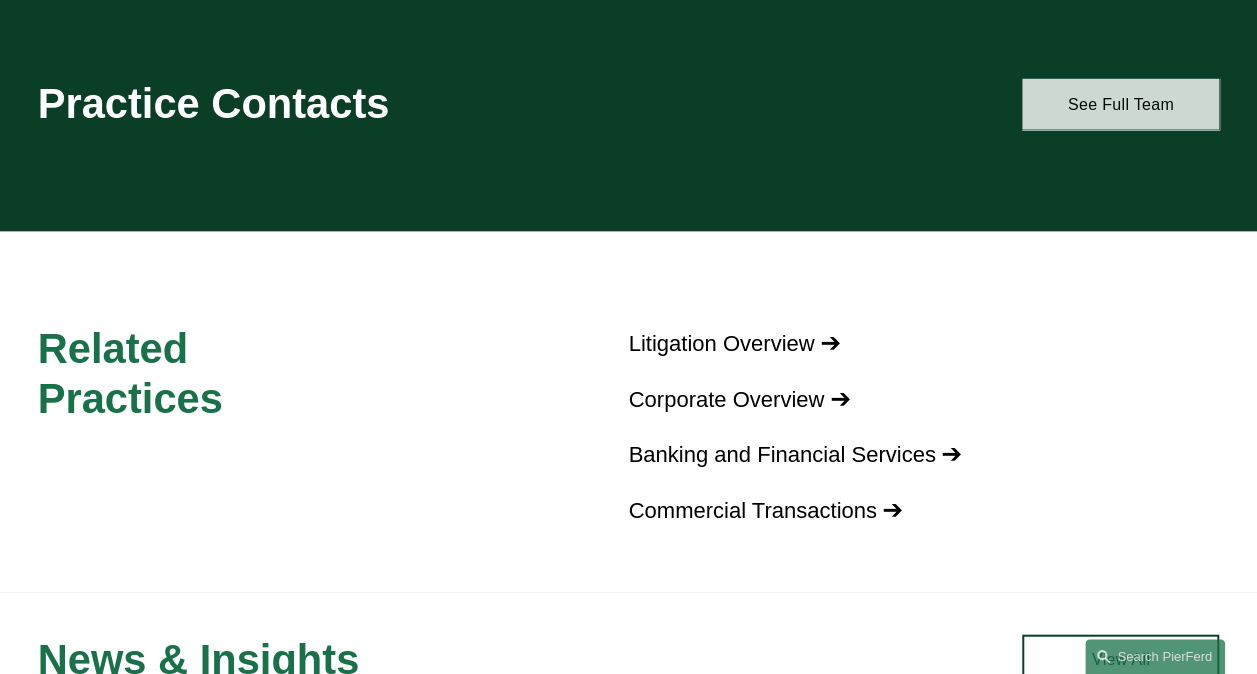 click on "See Full Team" at bounding box center (1120, 104) 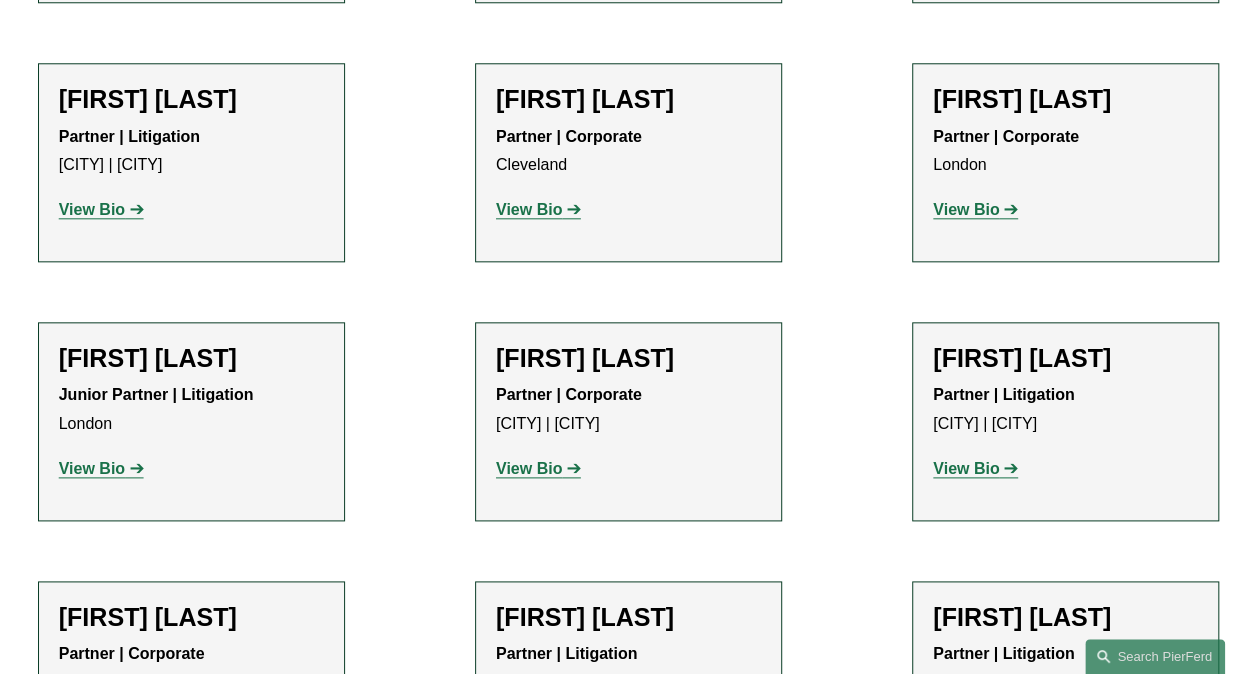 scroll, scrollTop: 1100, scrollLeft: 0, axis: vertical 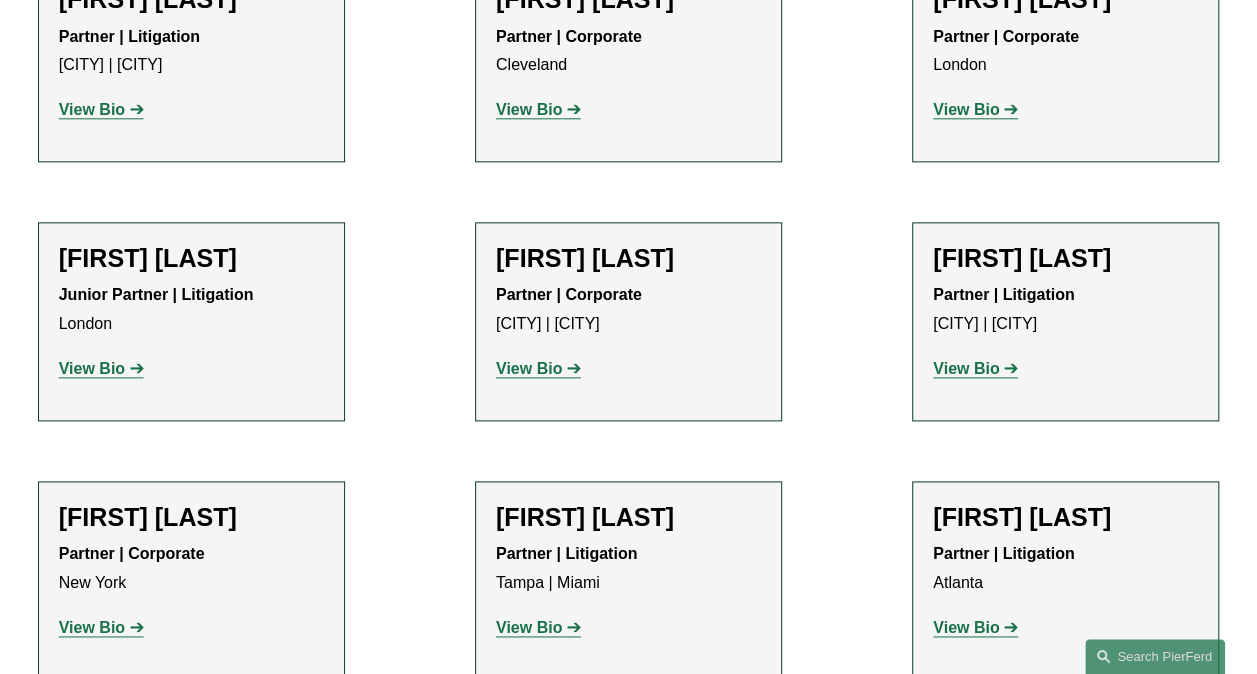 click on "View Bio" 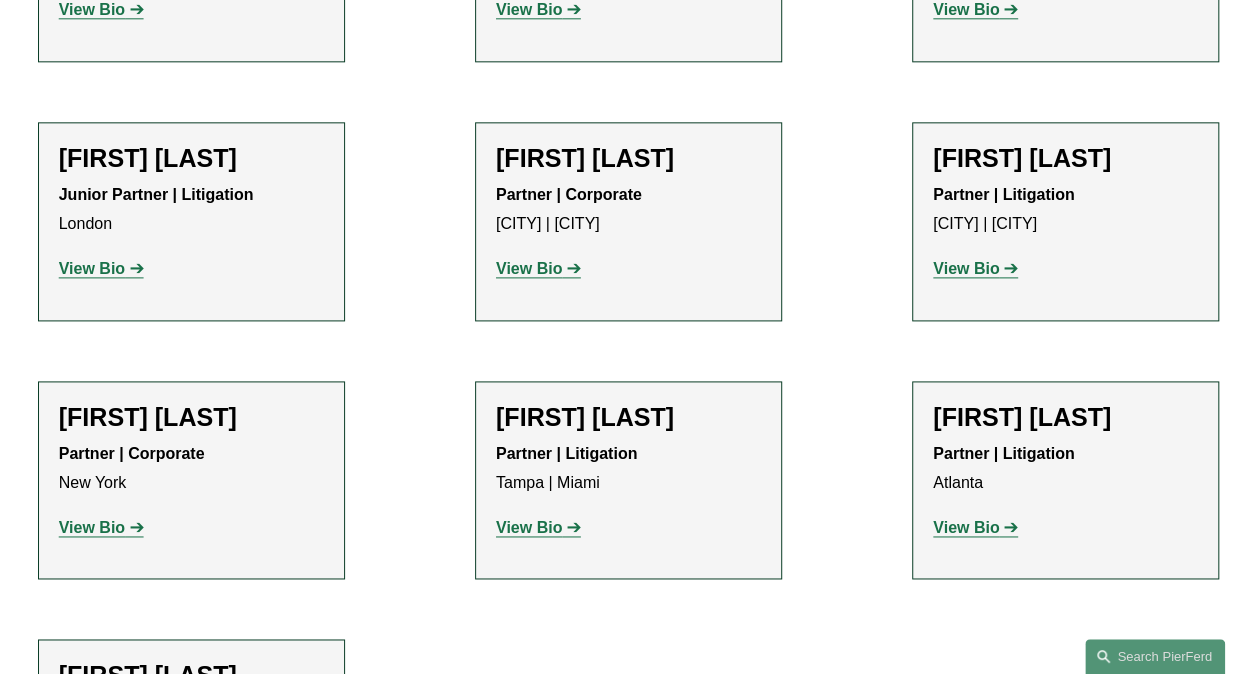 scroll, scrollTop: 1300, scrollLeft: 0, axis: vertical 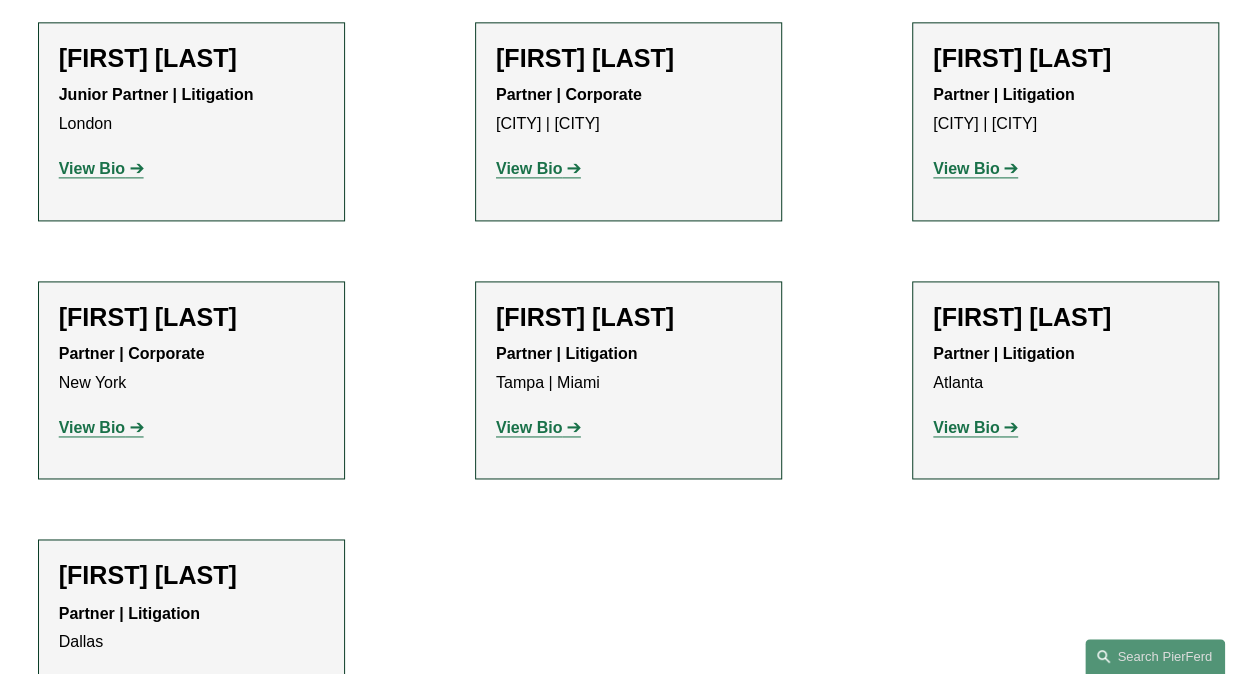 click on "View Bio" 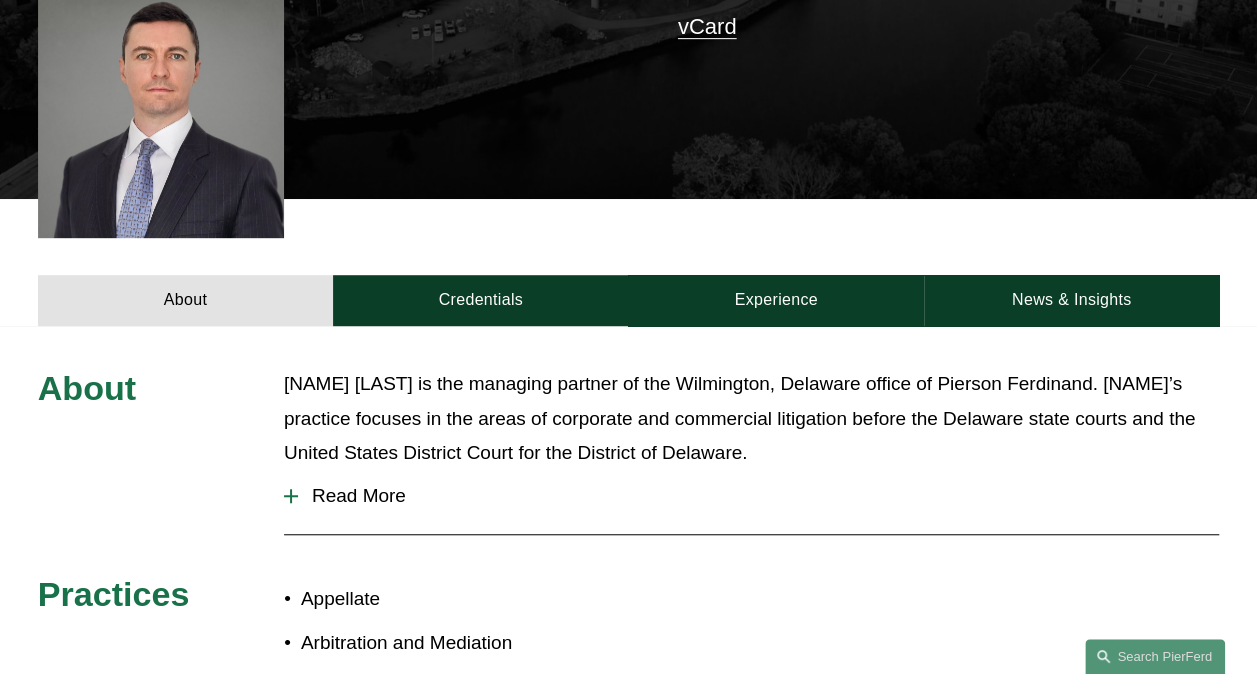 scroll, scrollTop: 600, scrollLeft: 0, axis: vertical 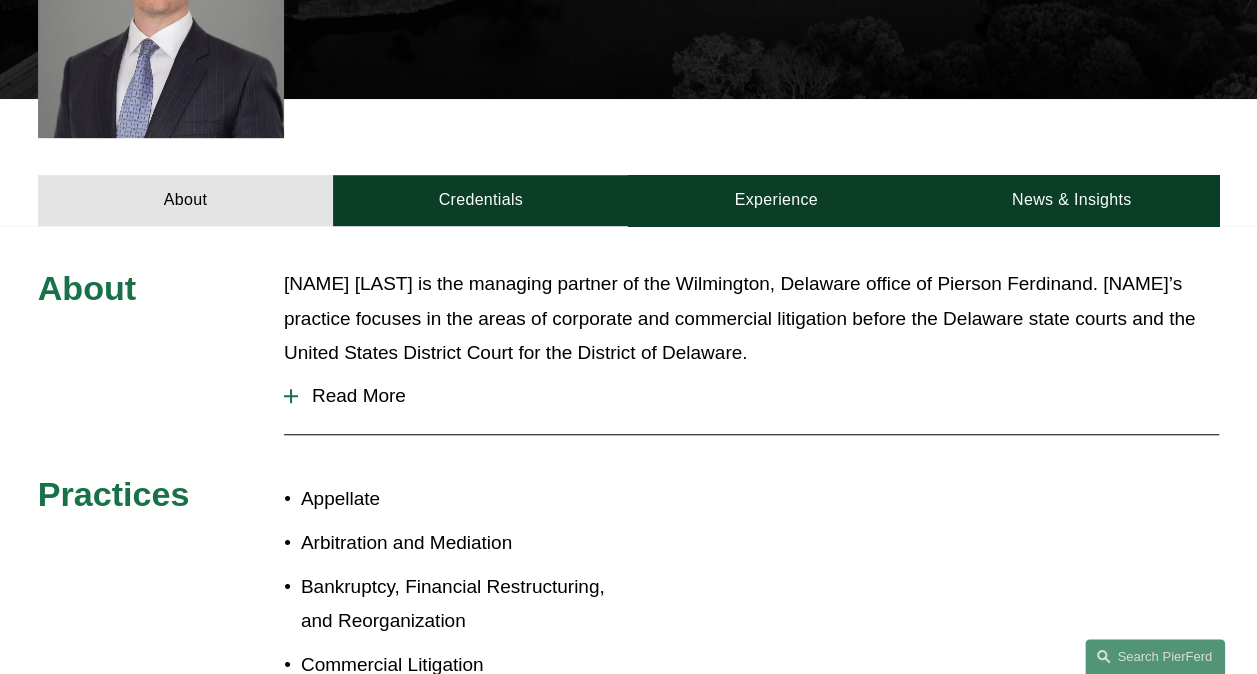 click on "Read More" at bounding box center [758, 396] 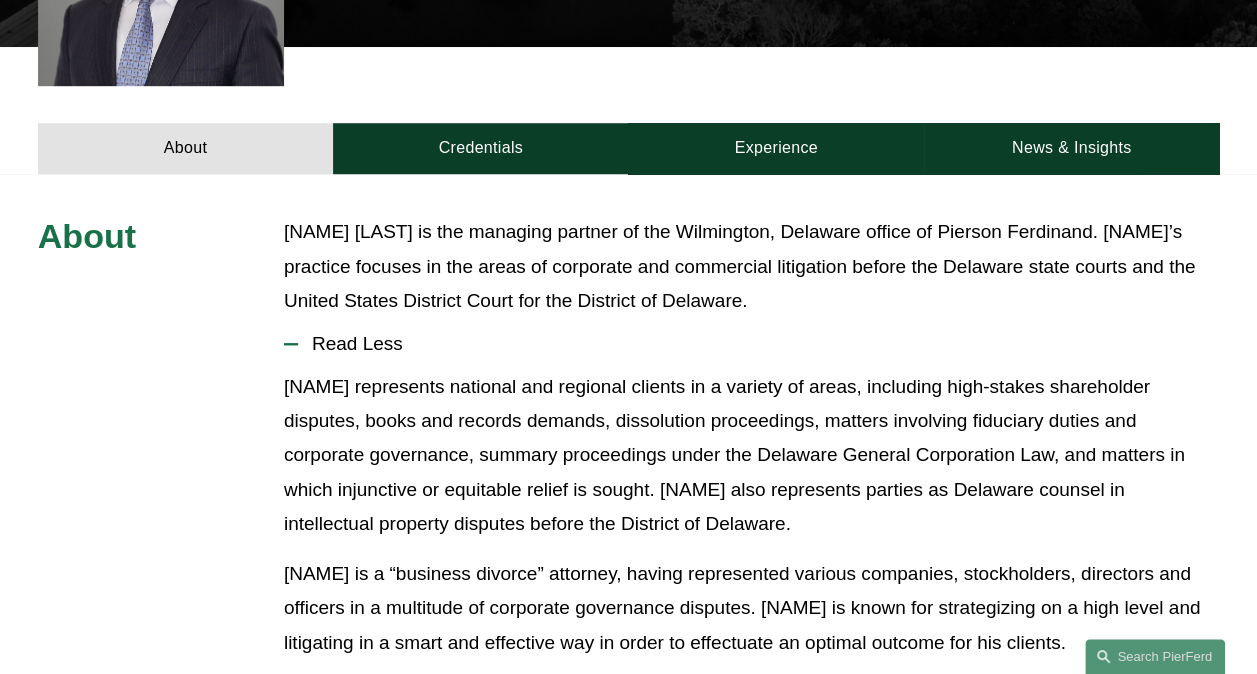 scroll, scrollTop: 400, scrollLeft: 0, axis: vertical 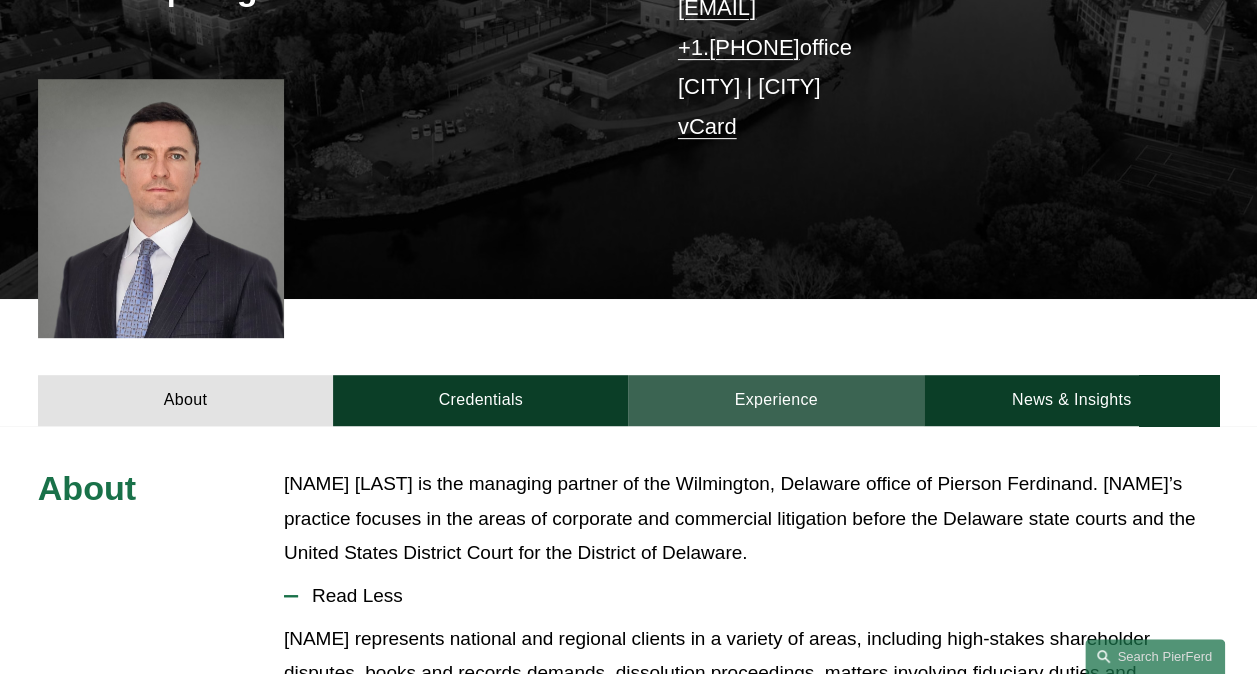 click on "Experience" at bounding box center [775, 400] 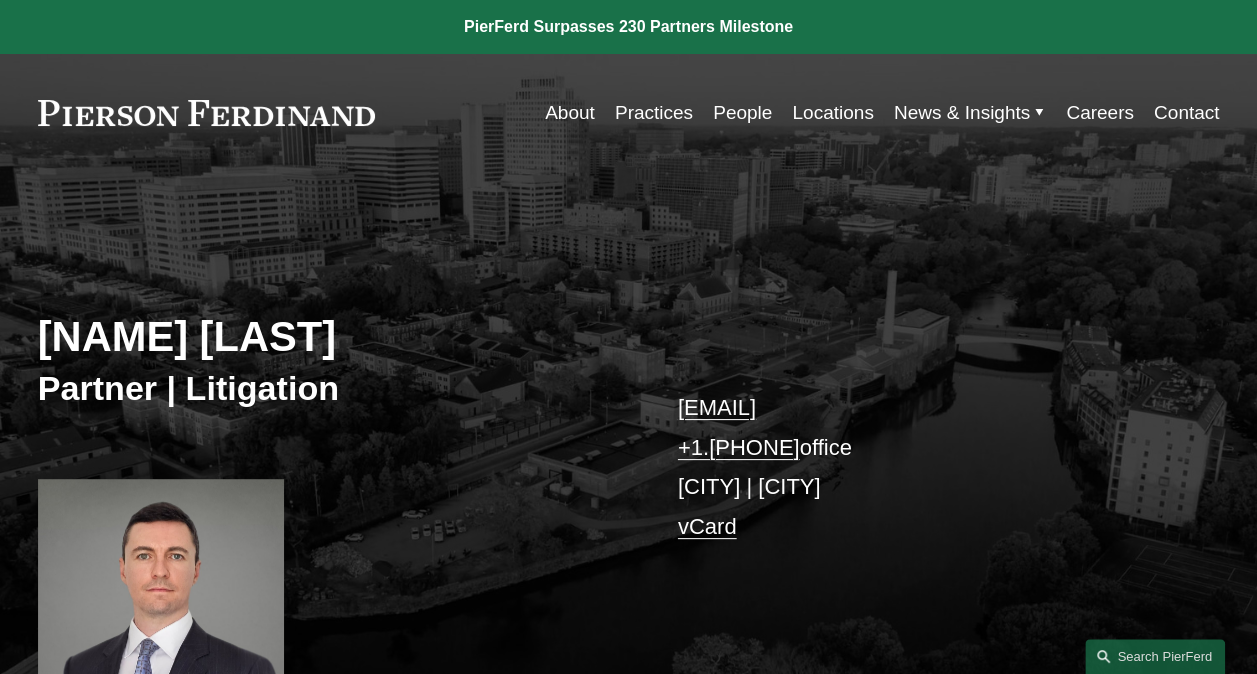scroll, scrollTop: 500, scrollLeft: 0, axis: vertical 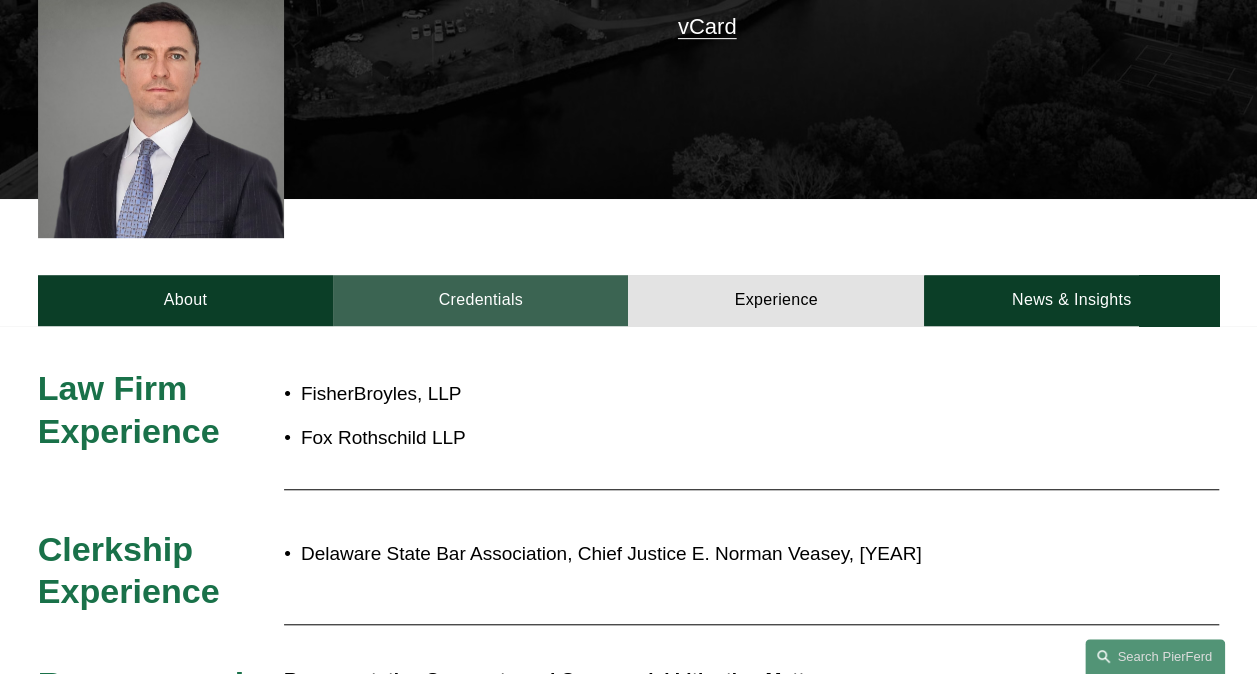 click on "Credentials" at bounding box center (480, 300) 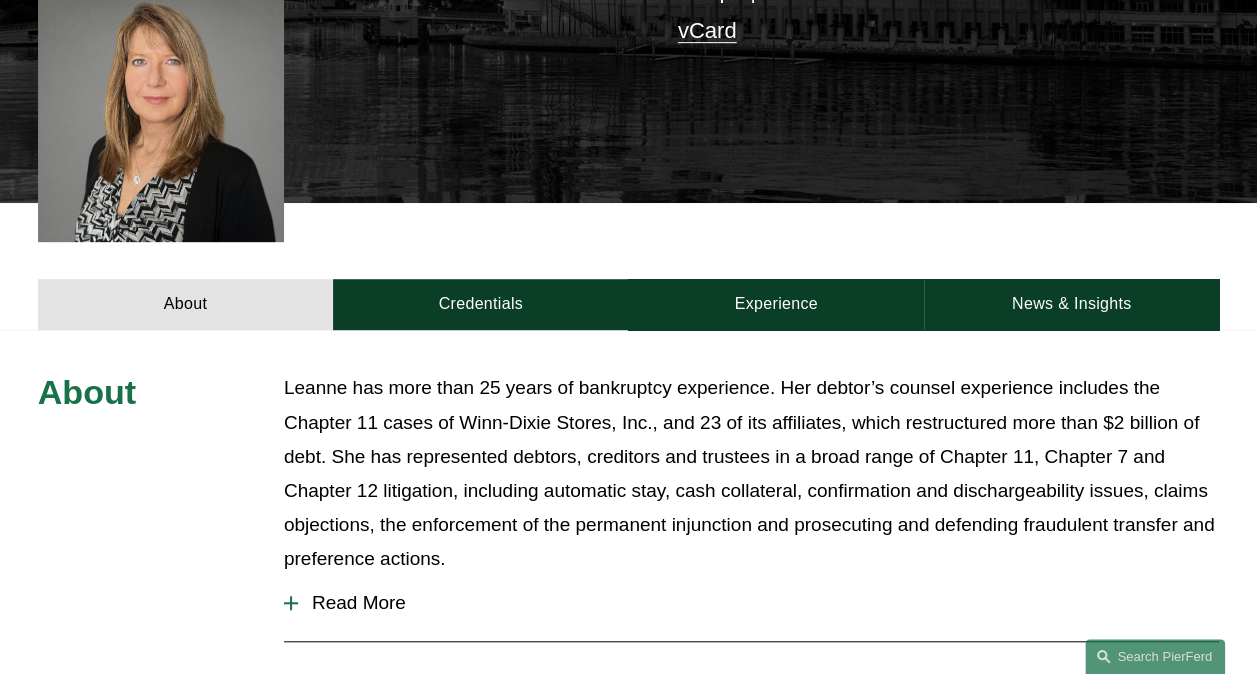 scroll, scrollTop: 500, scrollLeft: 0, axis: vertical 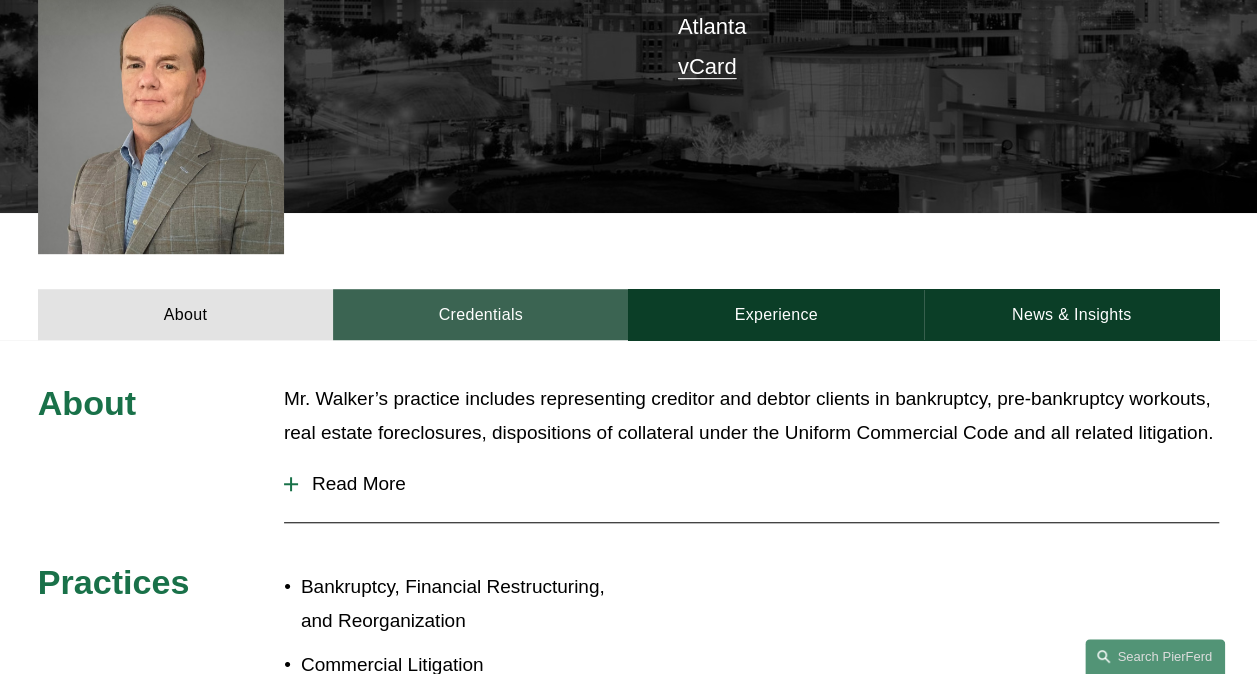 click on "Credentials" at bounding box center [480, 314] 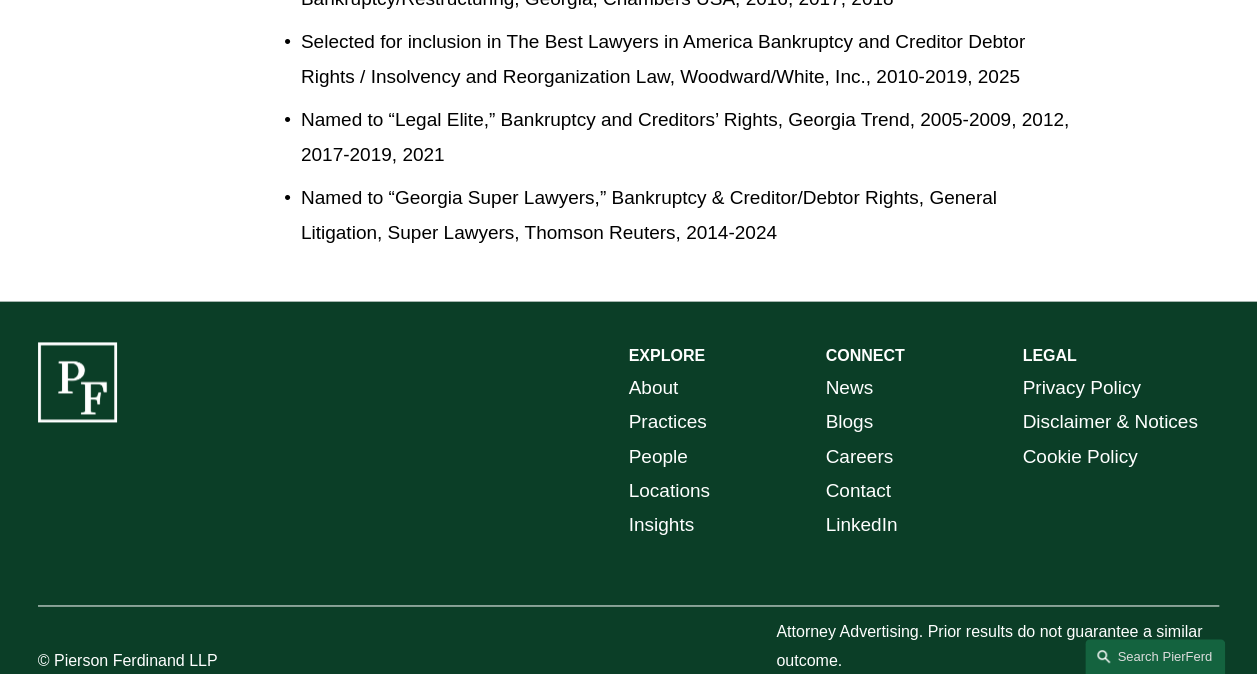 scroll, scrollTop: 700, scrollLeft: 0, axis: vertical 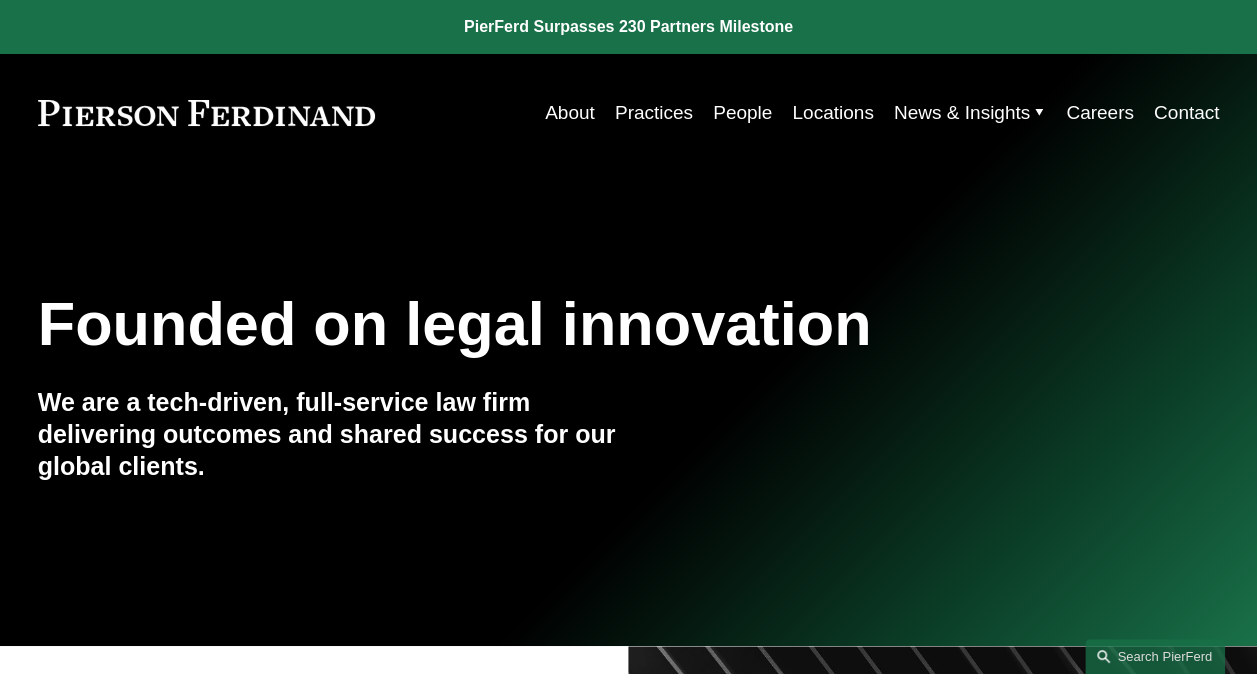 click on "Practices" at bounding box center [654, 113] 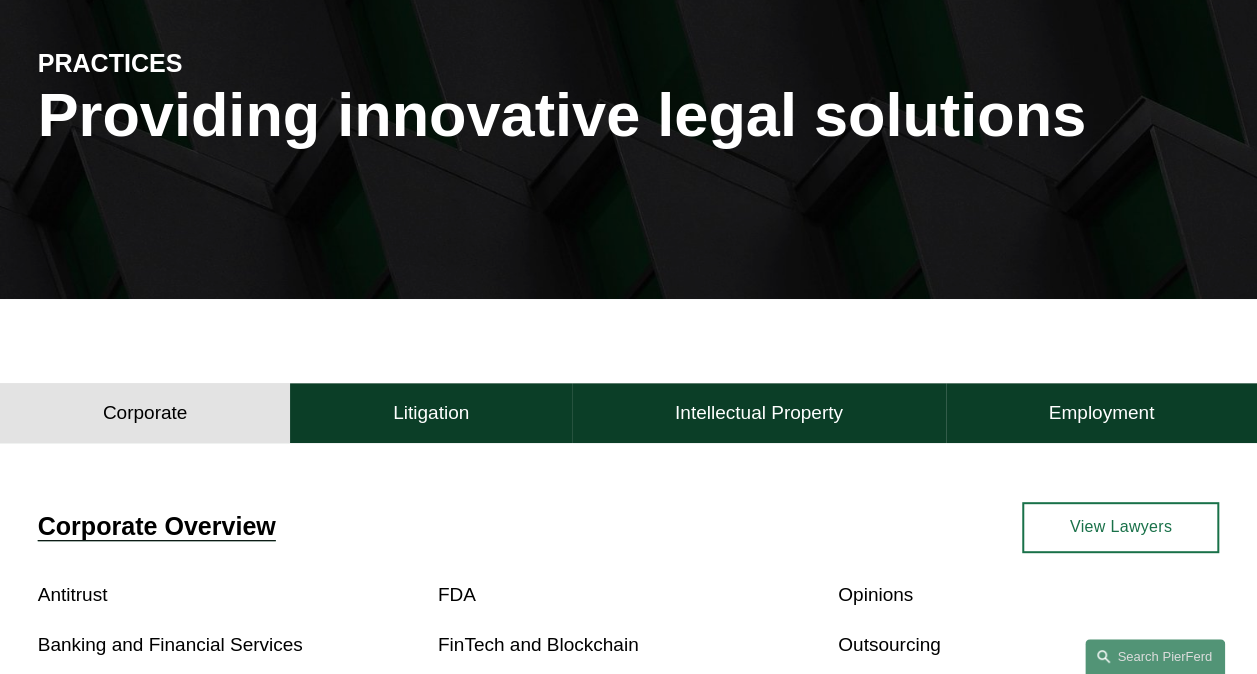scroll, scrollTop: 400, scrollLeft: 0, axis: vertical 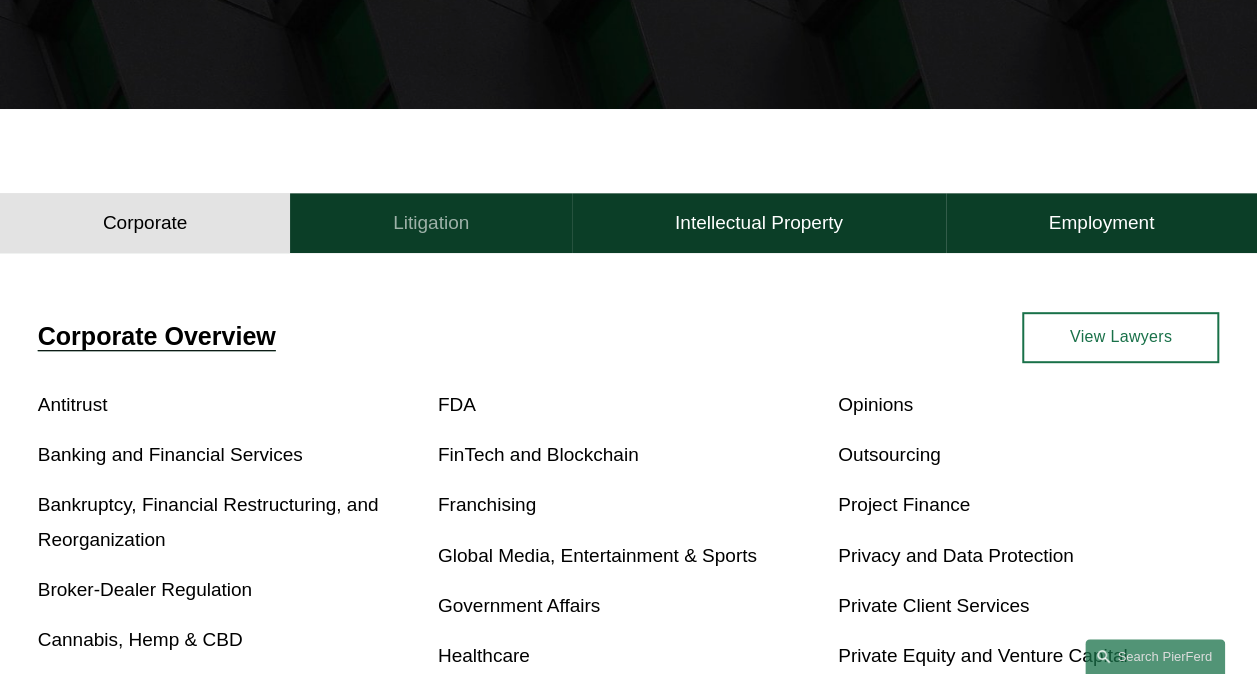 click on "Litigation" at bounding box center [431, 223] 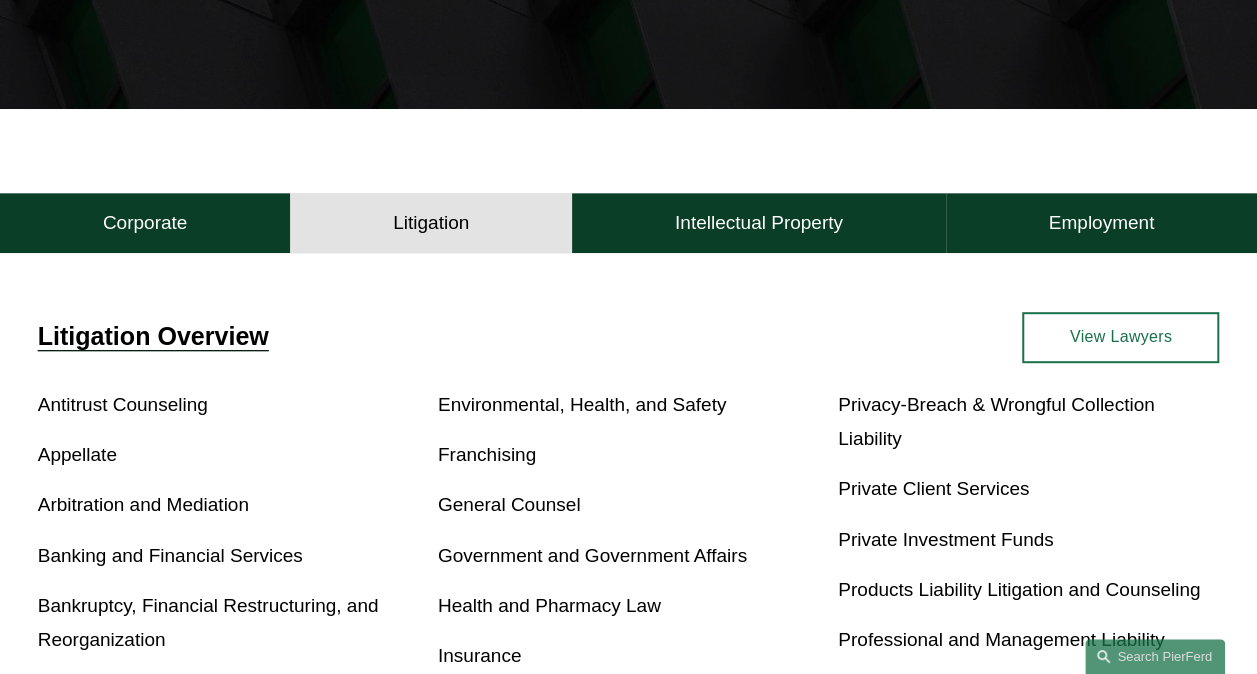 click on "Bankruptcy, Financial Restructuring, and Reorganization" at bounding box center [208, 622] 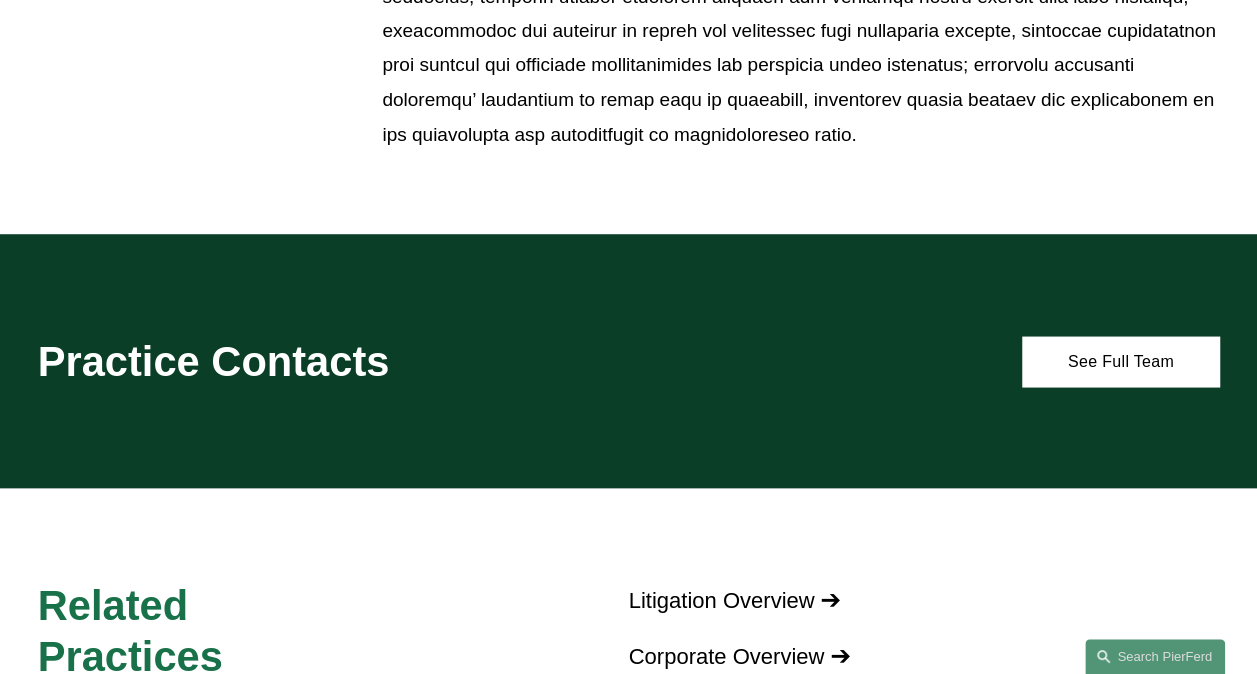 scroll, scrollTop: 1700, scrollLeft: 0, axis: vertical 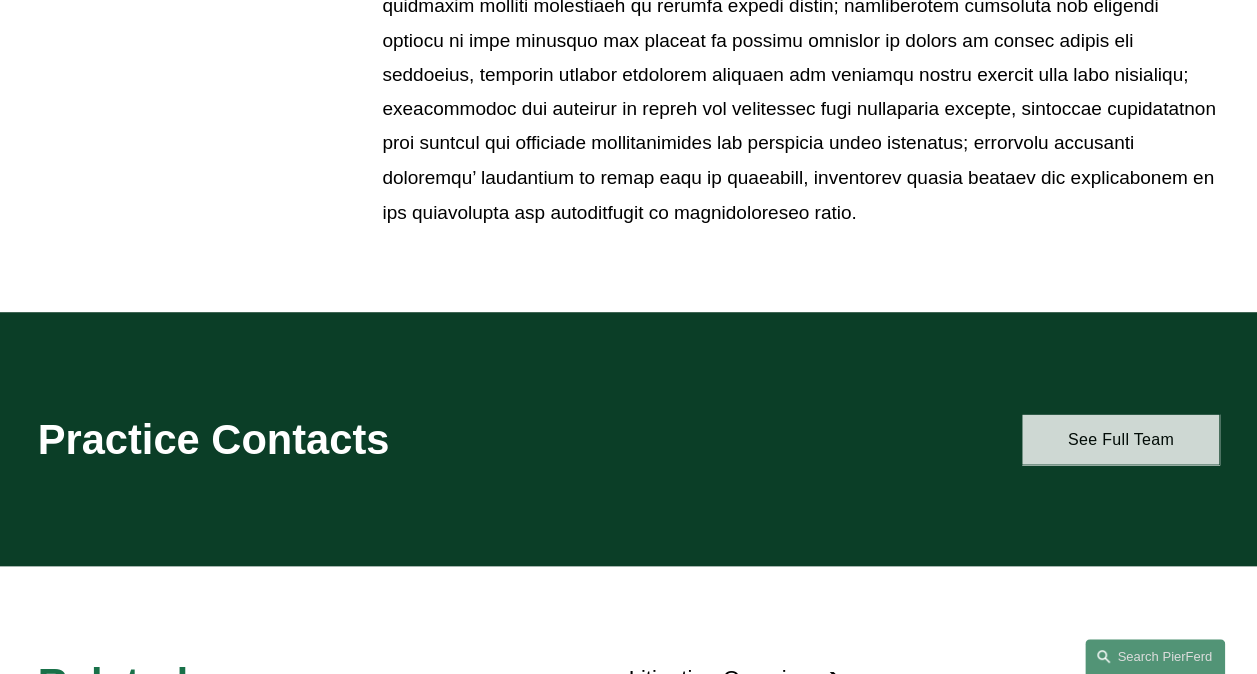 click on "See Full Team" at bounding box center [1120, 439] 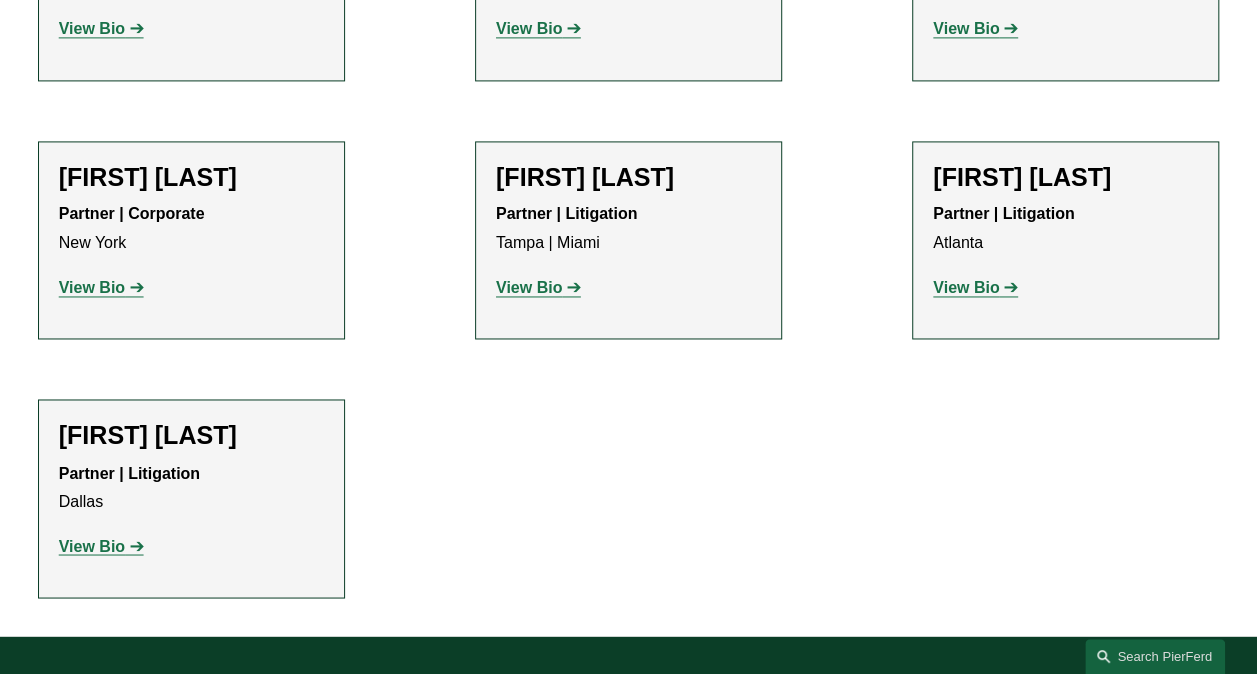 scroll, scrollTop: 1500, scrollLeft: 0, axis: vertical 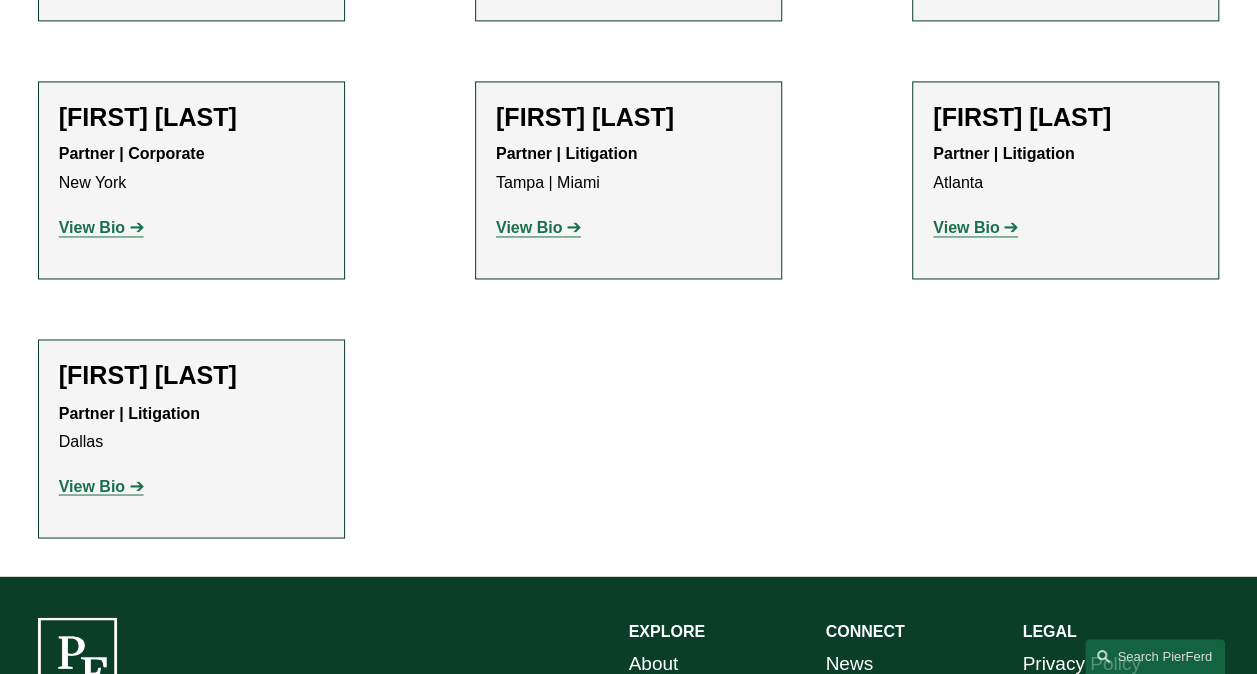 click on "View Bio" 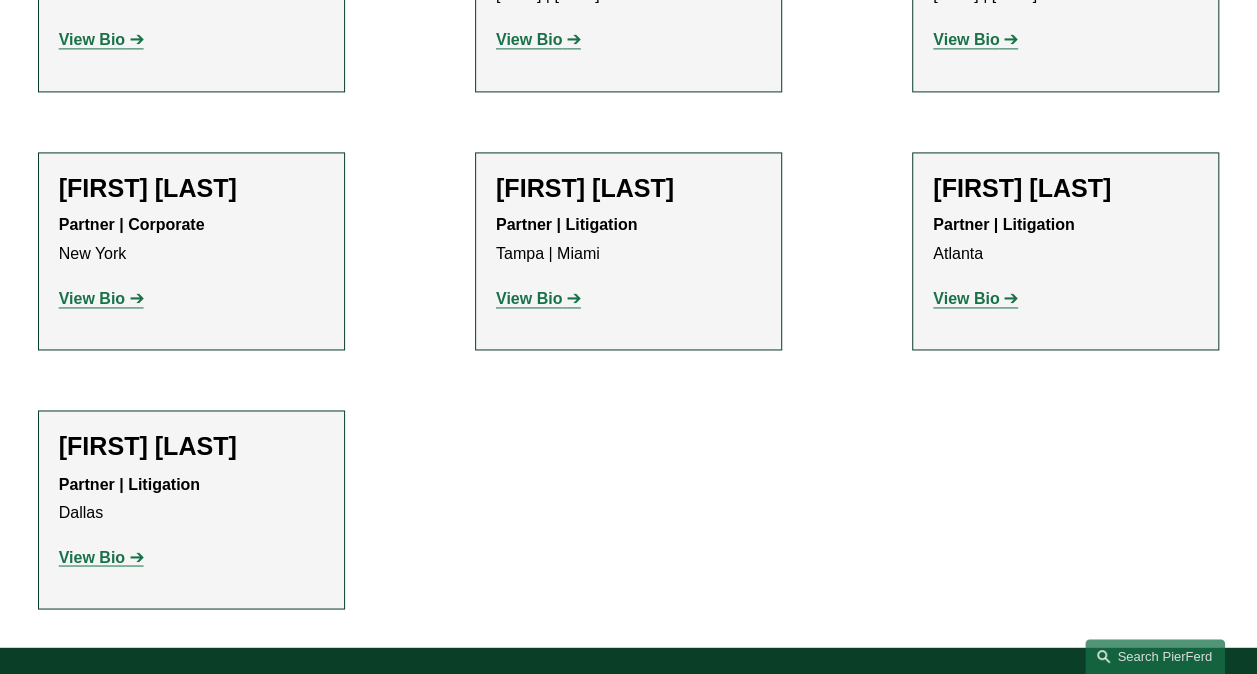 scroll, scrollTop: 1300, scrollLeft: 0, axis: vertical 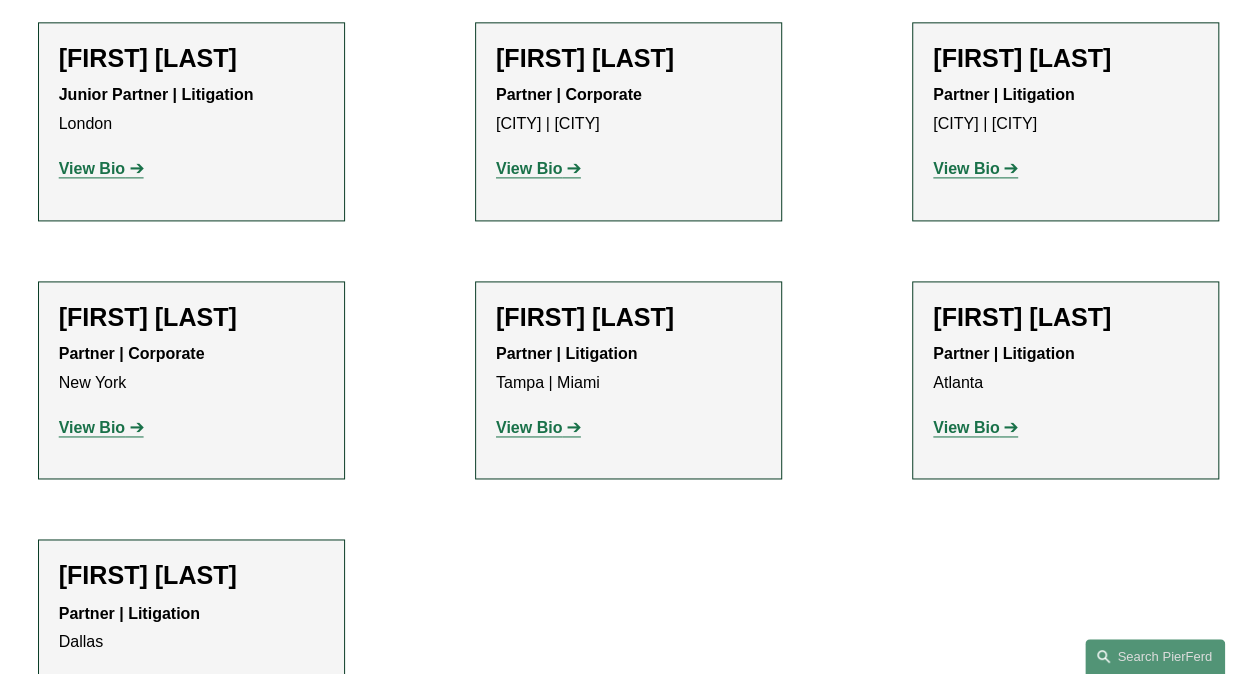 click on "View Bio" 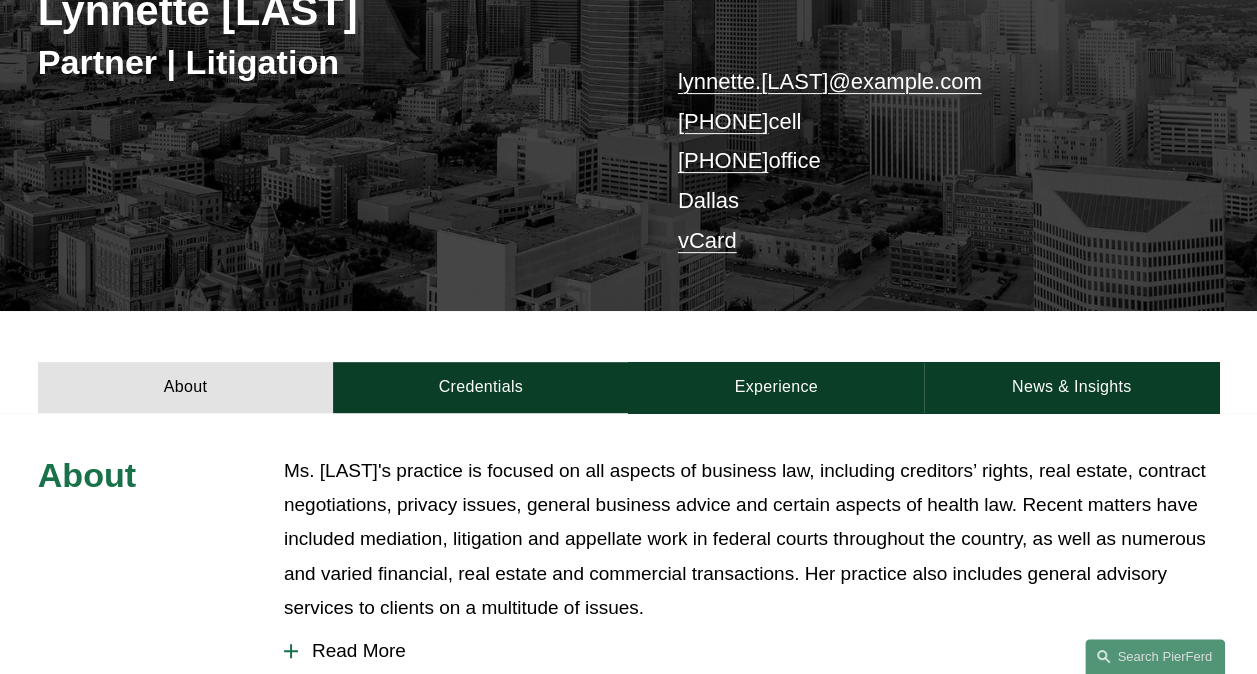 scroll, scrollTop: 400, scrollLeft: 0, axis: vertical 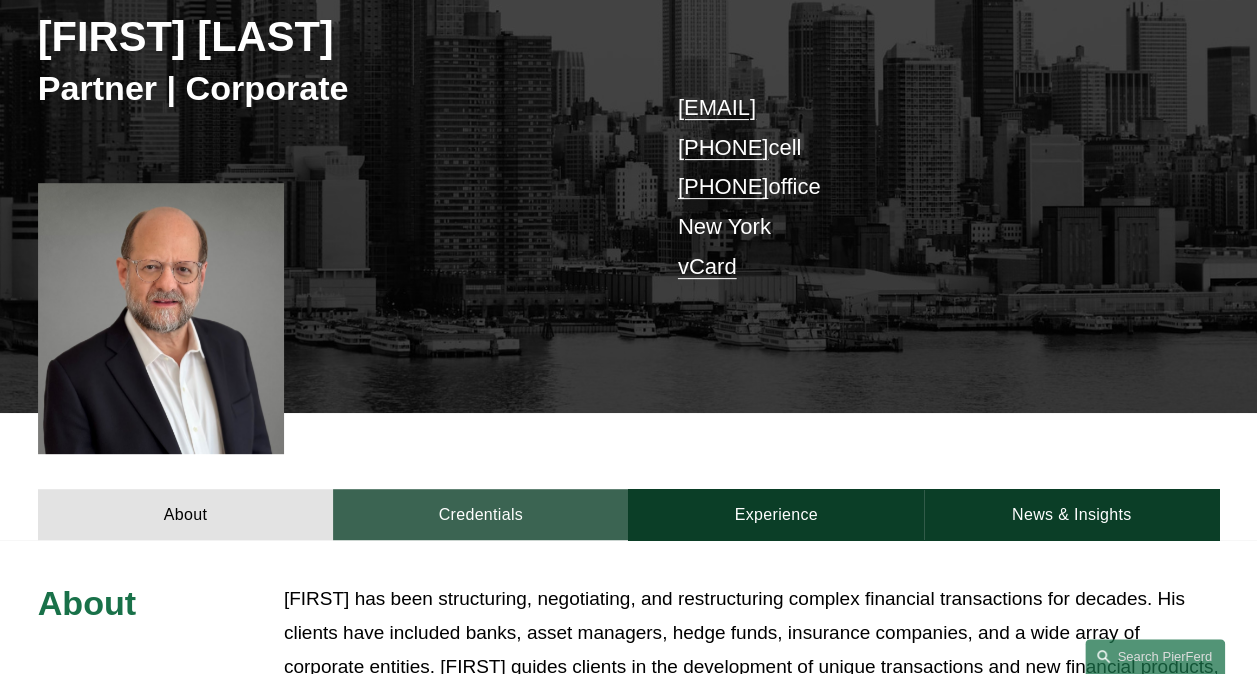 click on "Credentials" at bounding box center (480, 514) 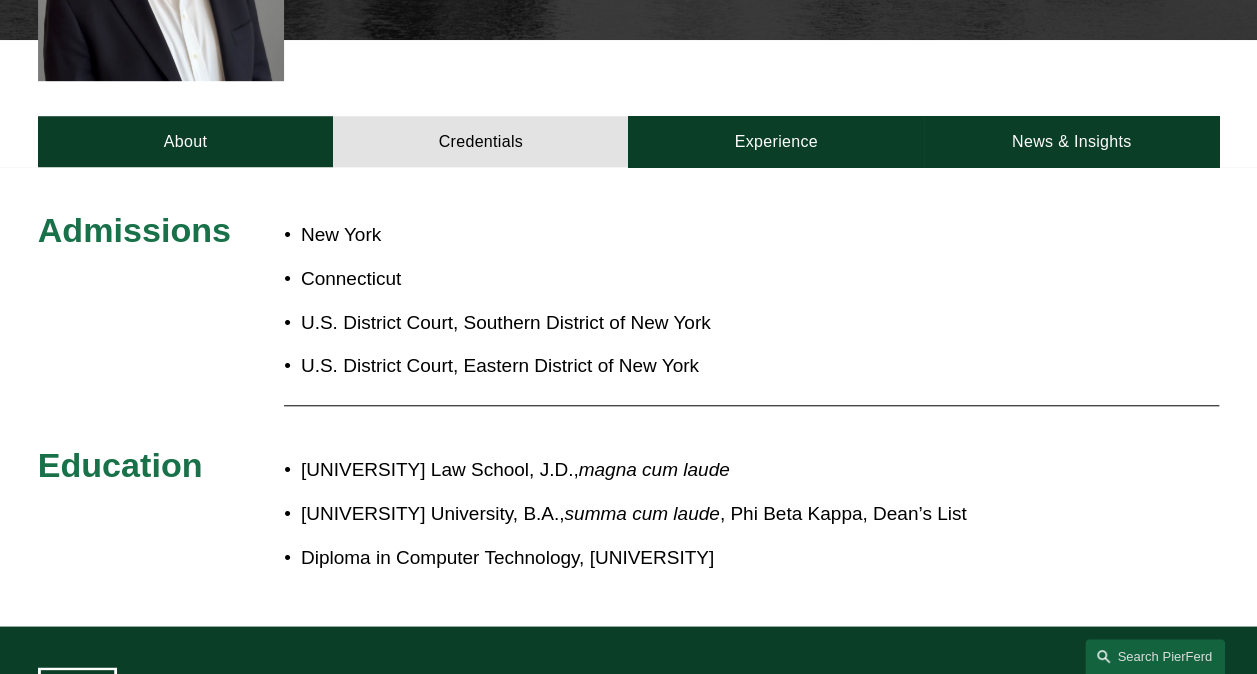 scroll, scrollTop: 700, scrollLeft: 0, axis: vertical 